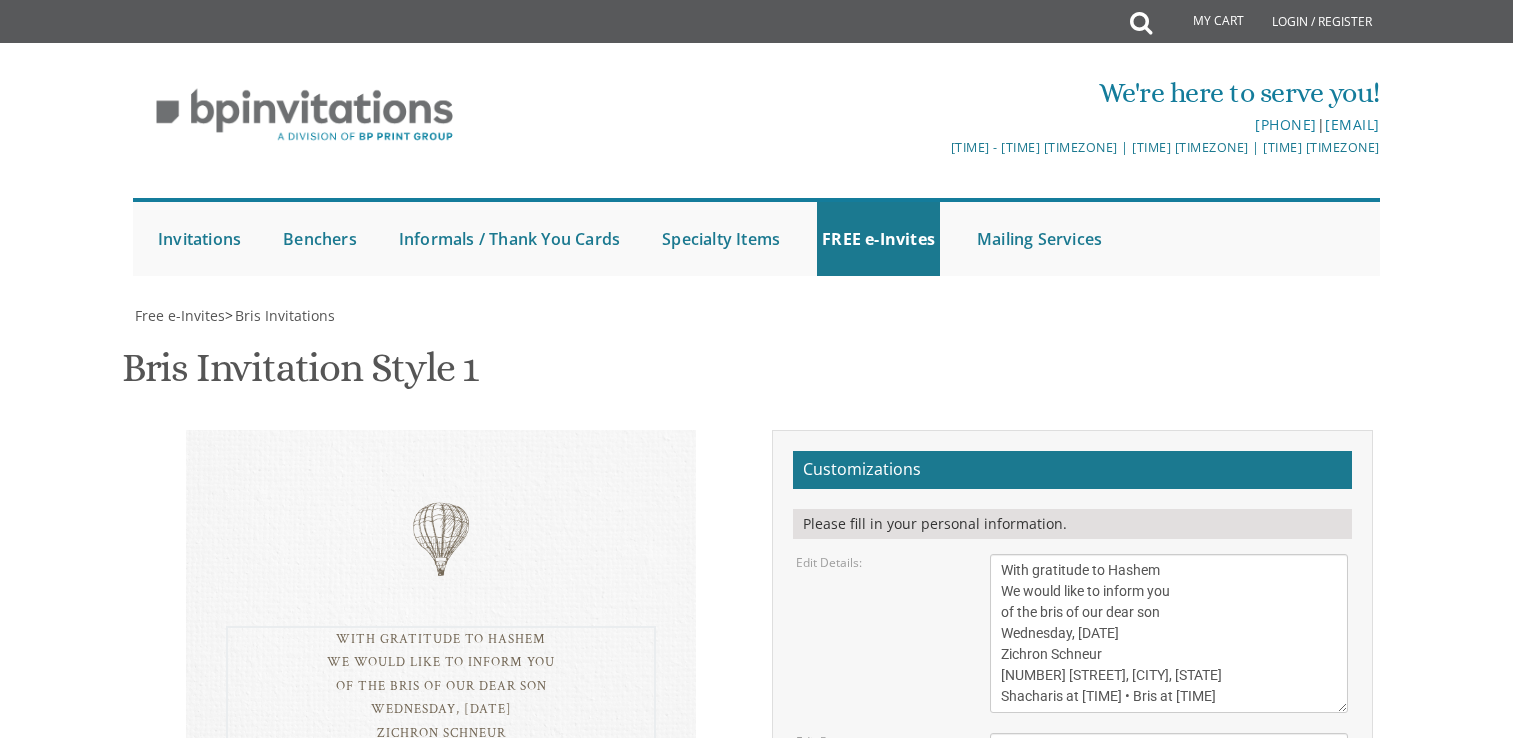 scroll, scrollTop: 200, scrollLeft: 0, axis: vertical 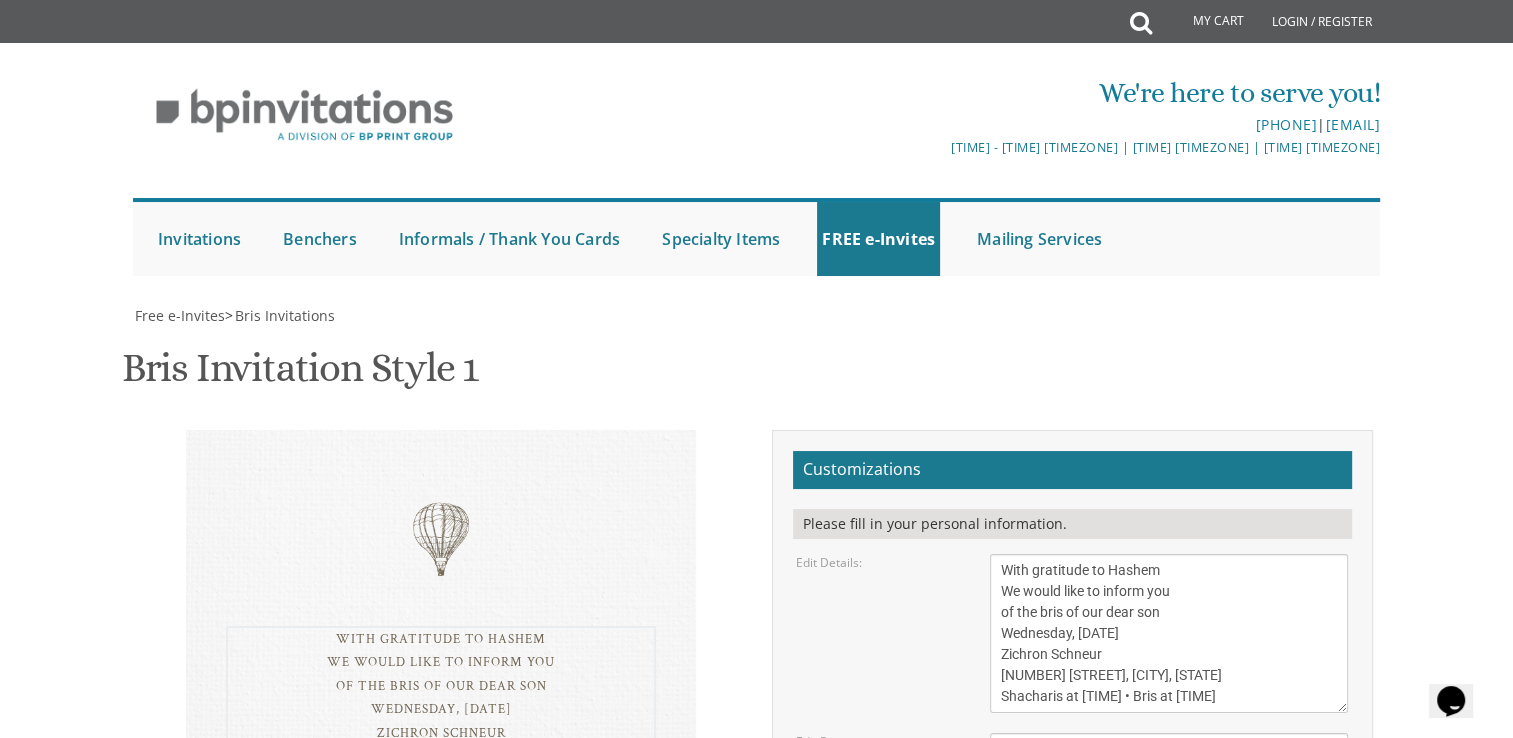 click on "Wednesday, [DATE]
[CITY], [STATE]
Shacharis at 7:00 • Bris at 7:45" at bounding box center [1169, 633] 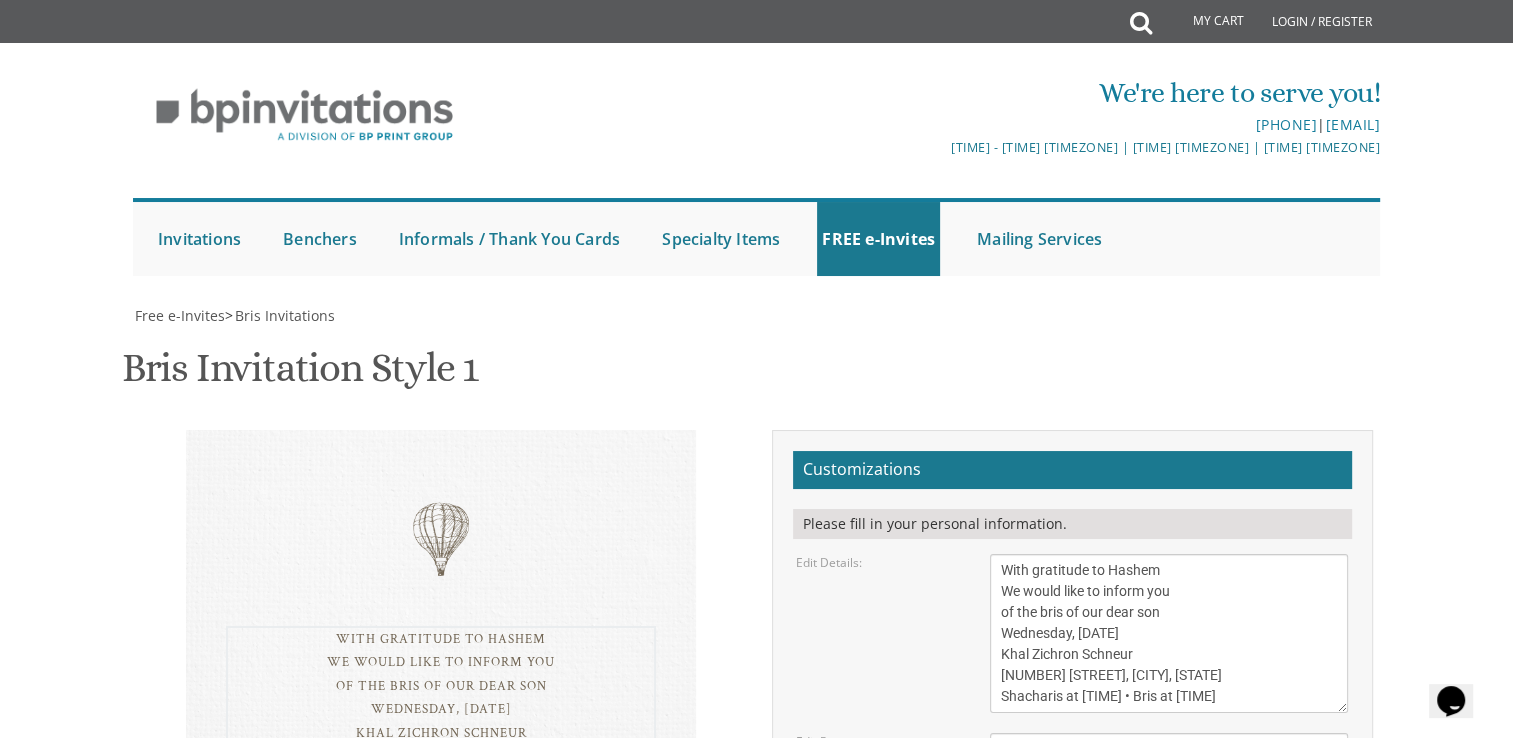 drag, startPoint x: 1218, startPoint y: 477, endPoint x: 1137, endPoint y: 471, distance: 81.22192 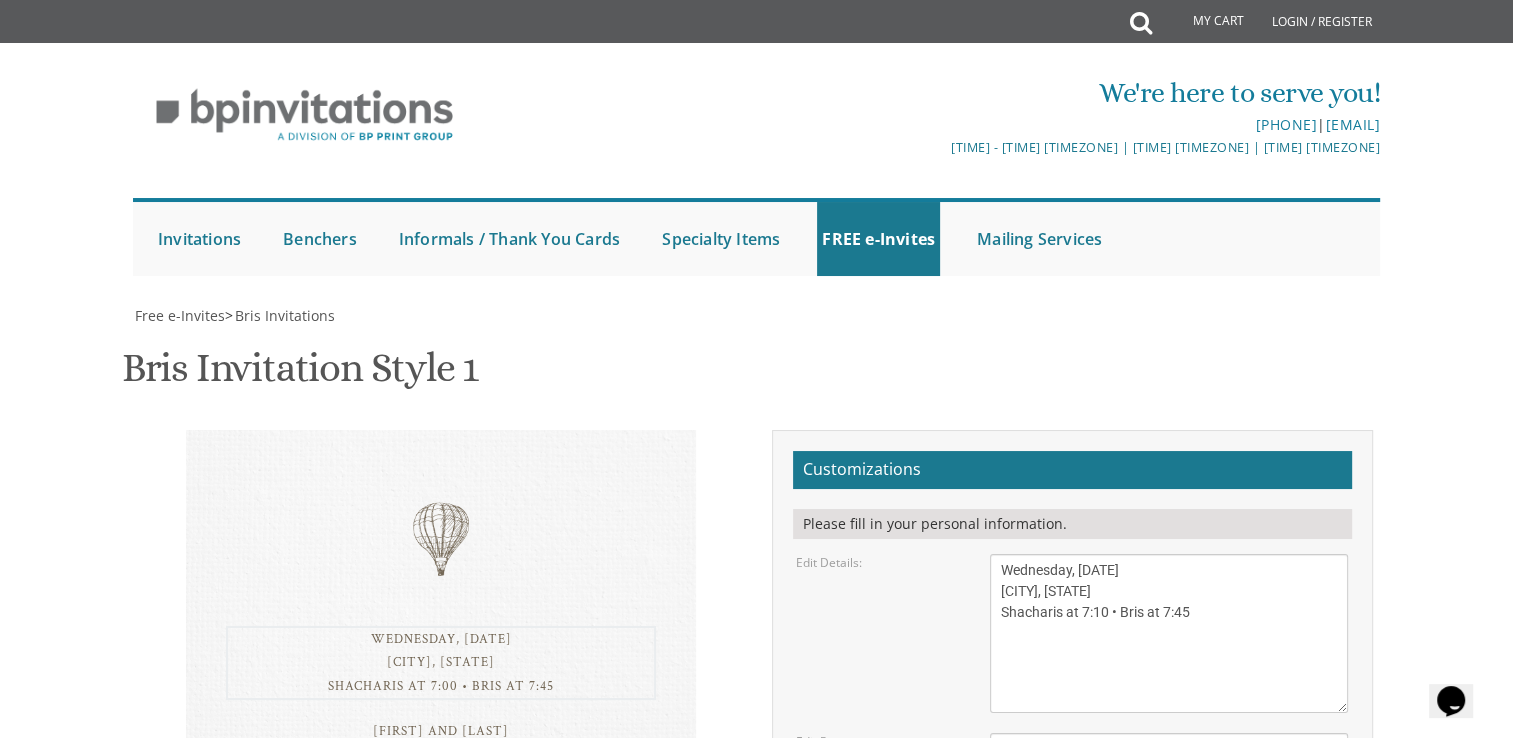 click on "Wednesday, [DATE]
[CITY], [STATE]
Shacharis at 7:00 • Bris at 7:45" at bounding box center (1169, 633) 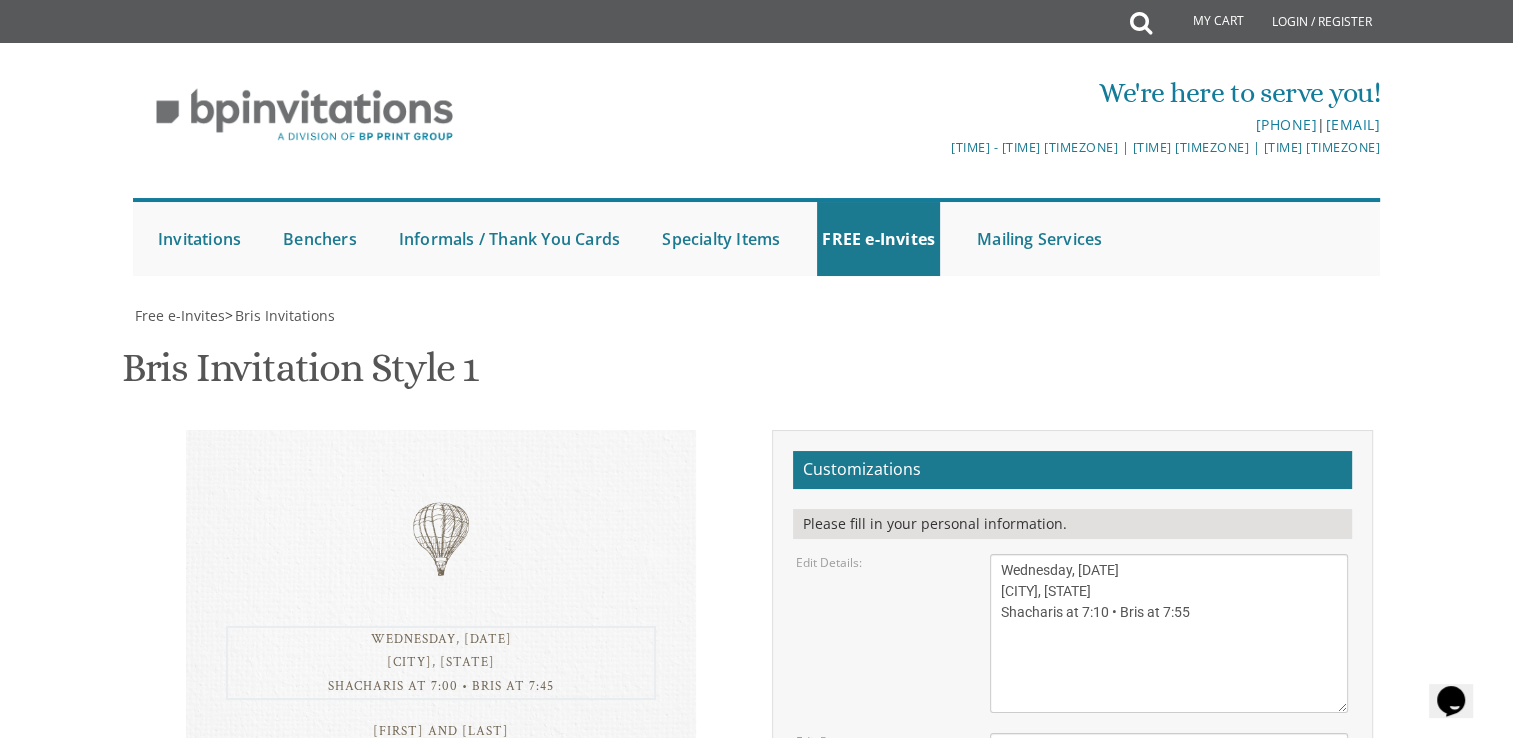 type on "Wednesday, [DATE]
[CITY], [STATE]
Shacharis at 7:10 • Bris at 7:55" 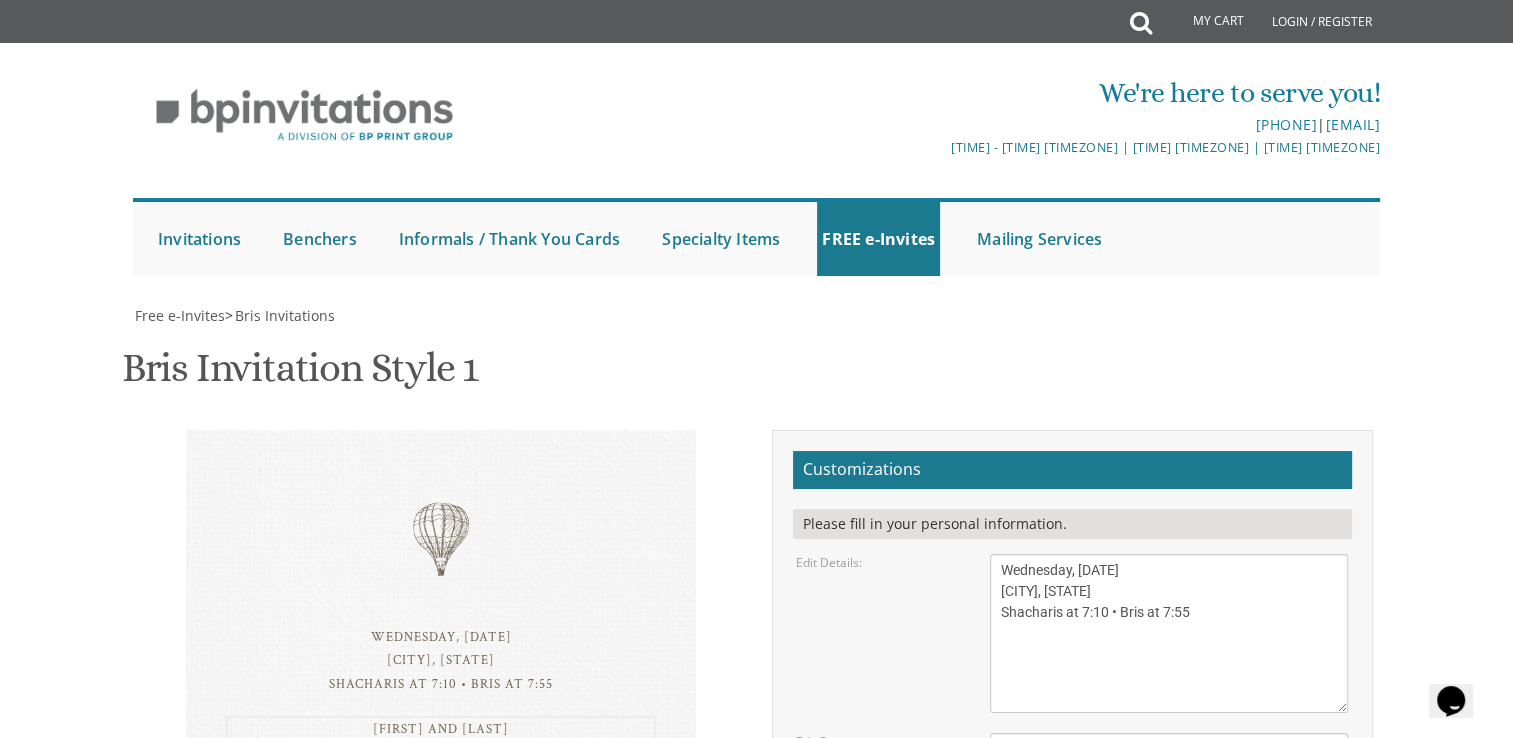 drag, startPoint x: 1051, startPoint y: 566, endPoint x: 1003, endPoint y: 566, distance: 48 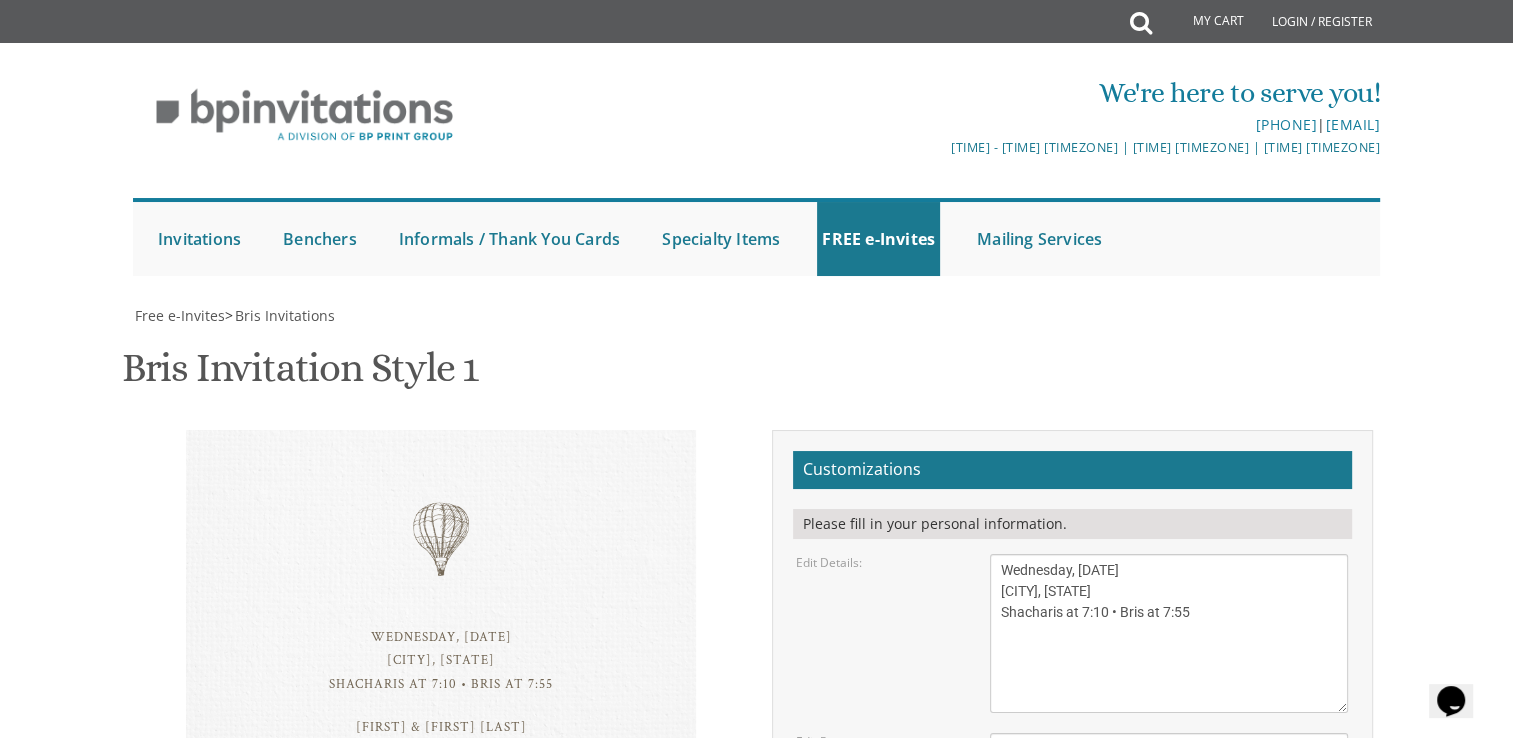 click on "Edit Details:
With gratitude to Hashem
We would like to inform you
of the bris of our dear son
Wednesday, [DATE]
Bais Medrash of Cedarwood hills
[NUMBER] [STREET], [CITY], [STATE]
Shacharis at [TIME] • Bris at [TIME]" at bounding box center [1072, 633] 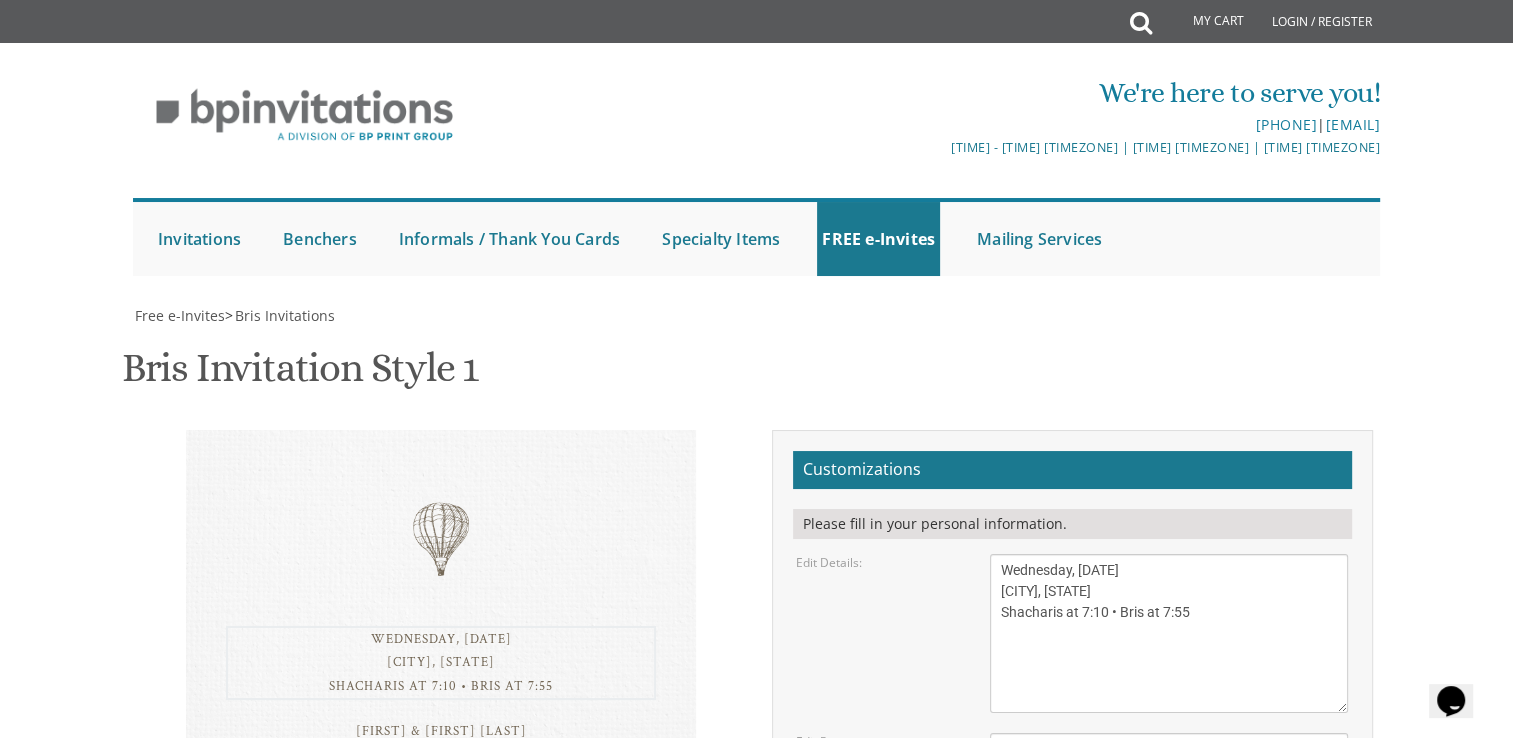 drag, startPoint x: 1000, startPoint y: 366, endPoint x: 1160, endPoint y: 435, distance: 174.24408 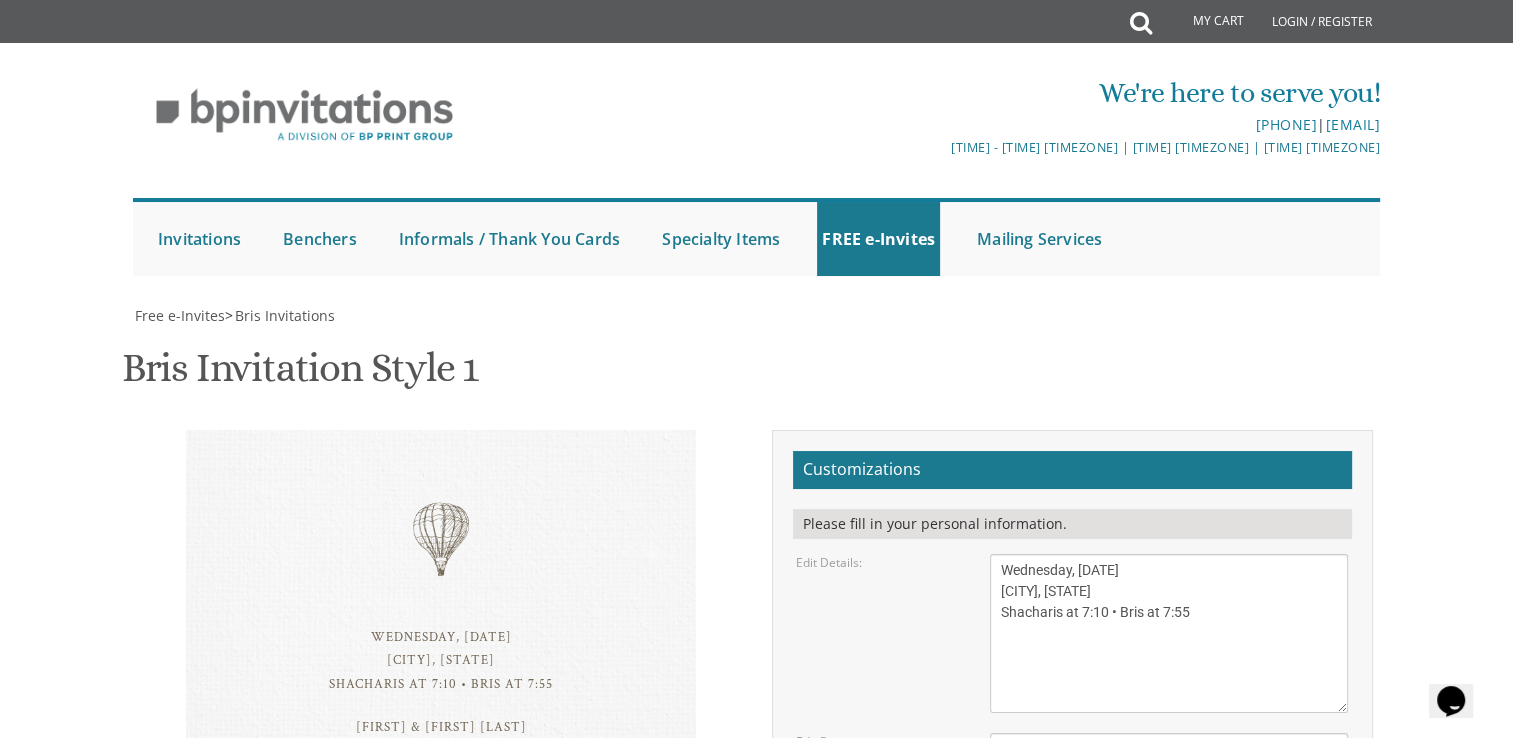 click on "[FIRST] & [FIRST] [LAST]
[FIRST] and [FIRST] [LAST]
[FIRST] and [FIRST] [LAST]" at bounding box center [441, 751] 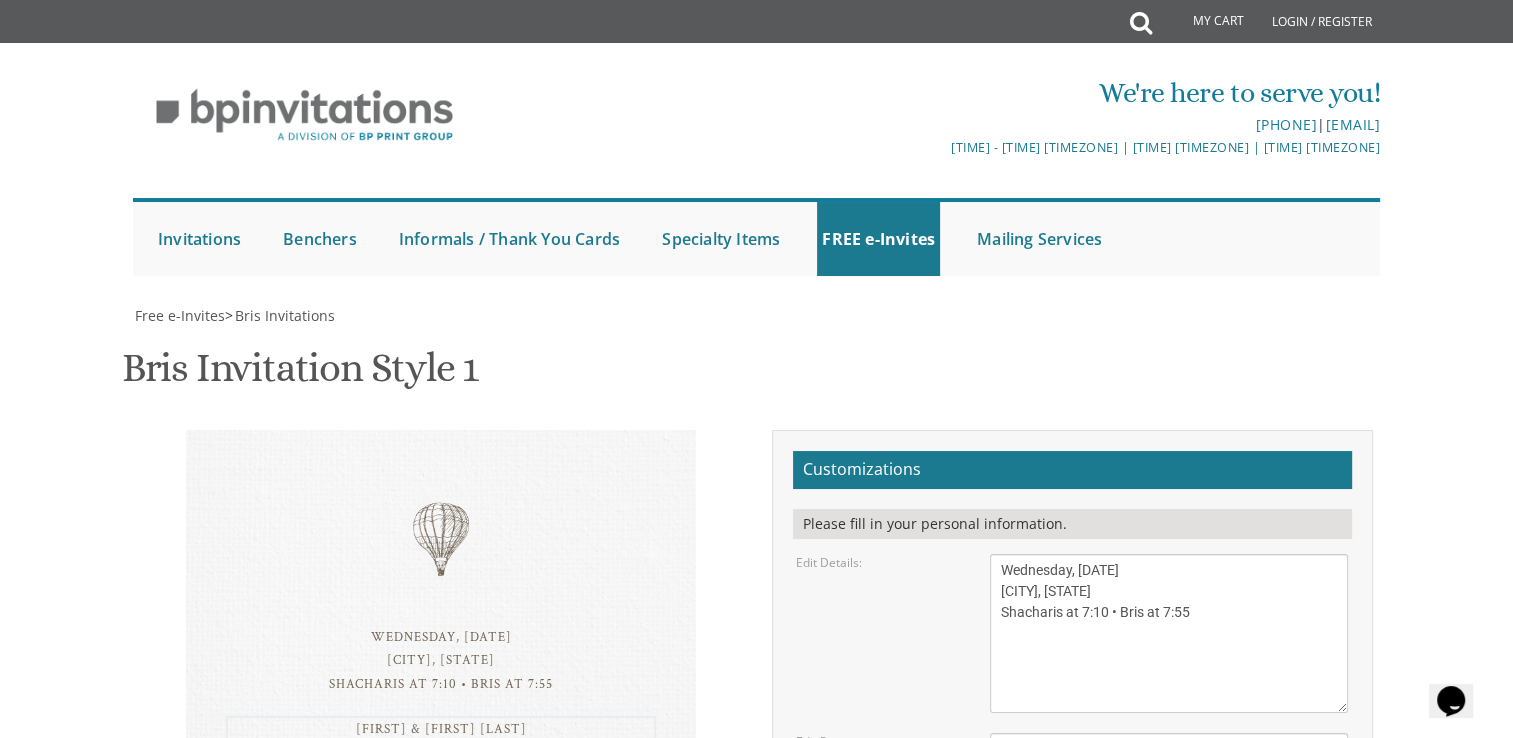 click on "[FIRST] & [FIRST] [LAST]
[FIRST] and [FIRST] [LAST]
[FIRST] and [FIRST] [LAST]" at bounding box center [1169, 633] 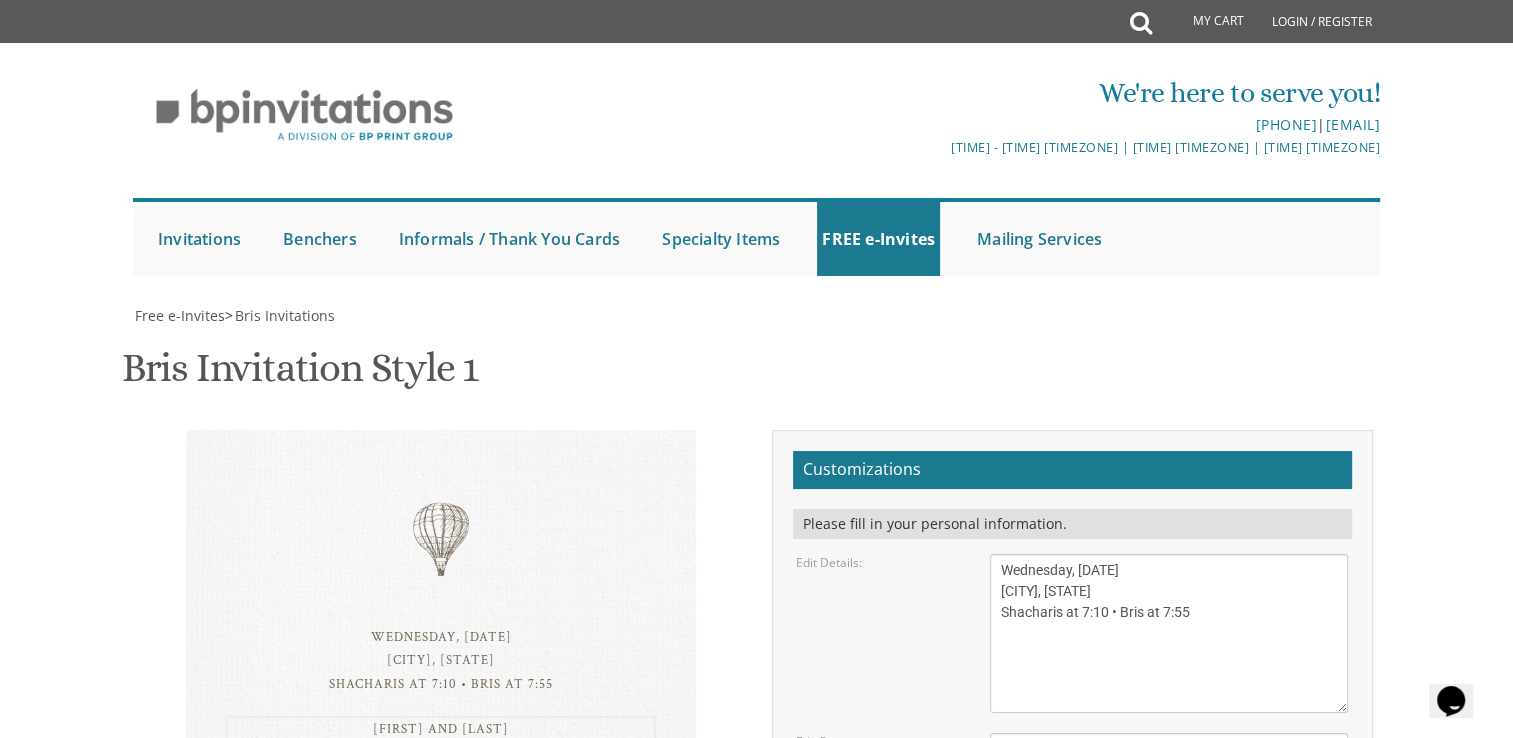 type on "[FIRST] & [FIRST] [LAST]
[FIRST] and [FIRST] [LAST]
[FIRST] and [FIRST] [LAST]" 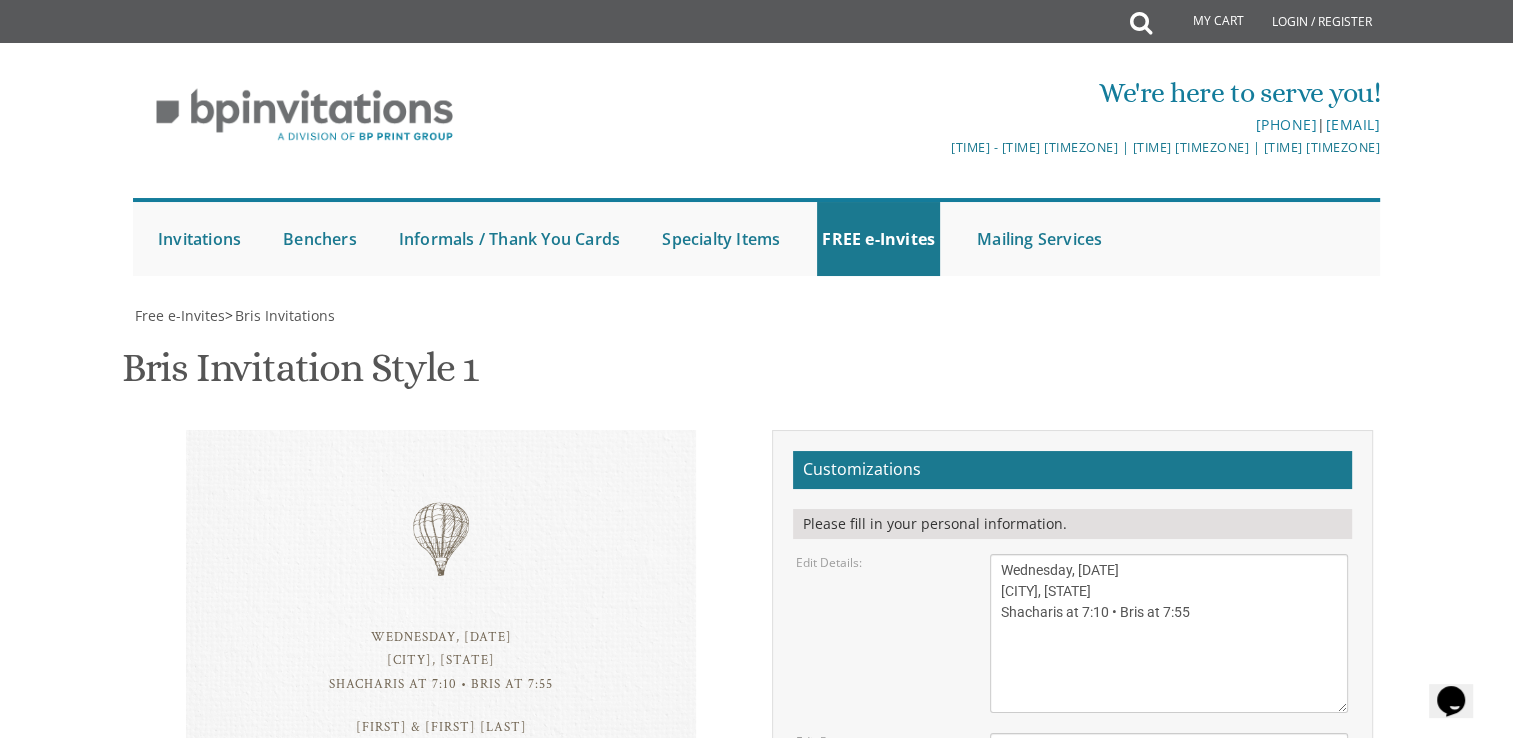 click on "Wednesday, [DATE]
[CITY], [STATE]
Shacharis at 7:10 • Bris at 7:55" at bounding box center (441, 661) 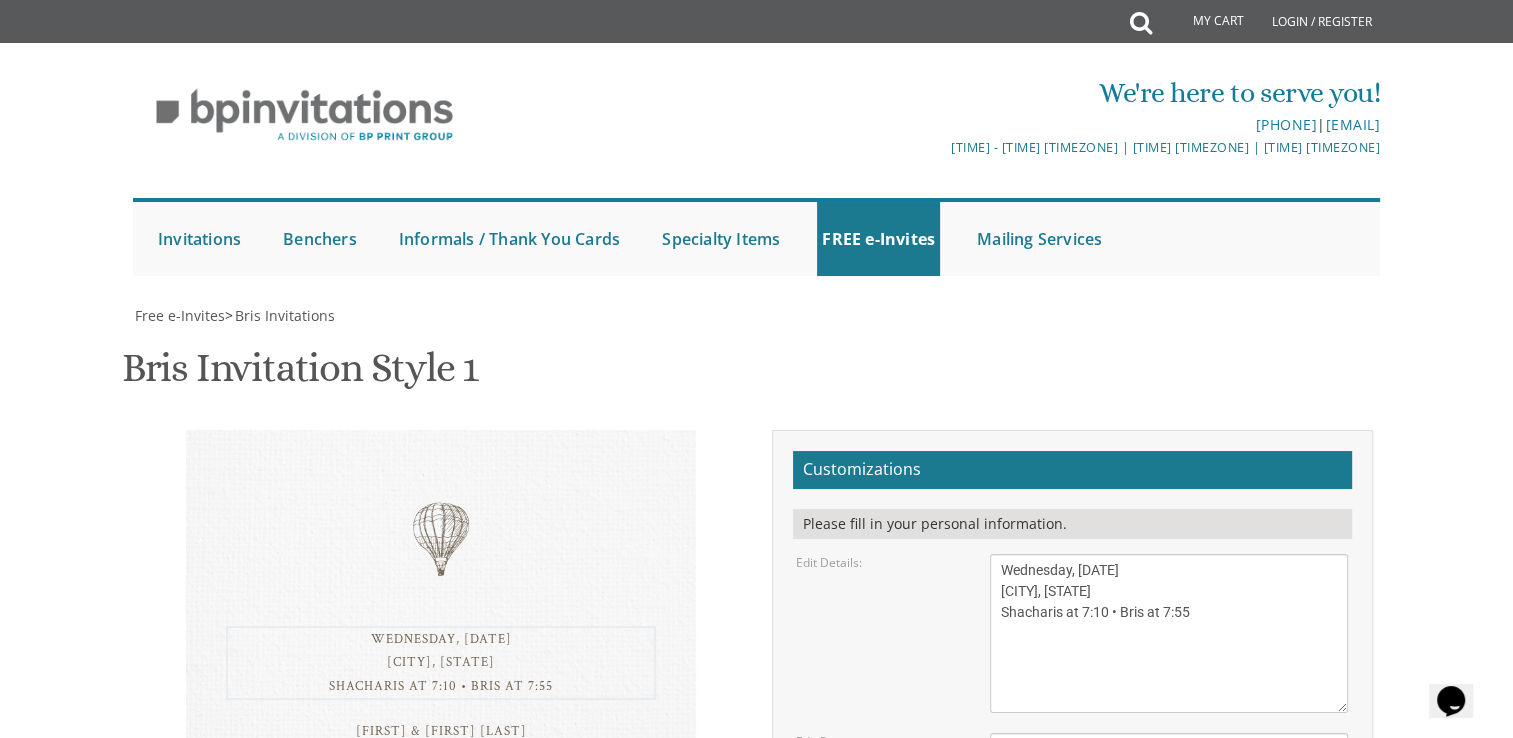 drag, startPoint x: 1001, startPoint y: 467, endPoint x: 1192, endPoint y: 593, distance: 228.81651 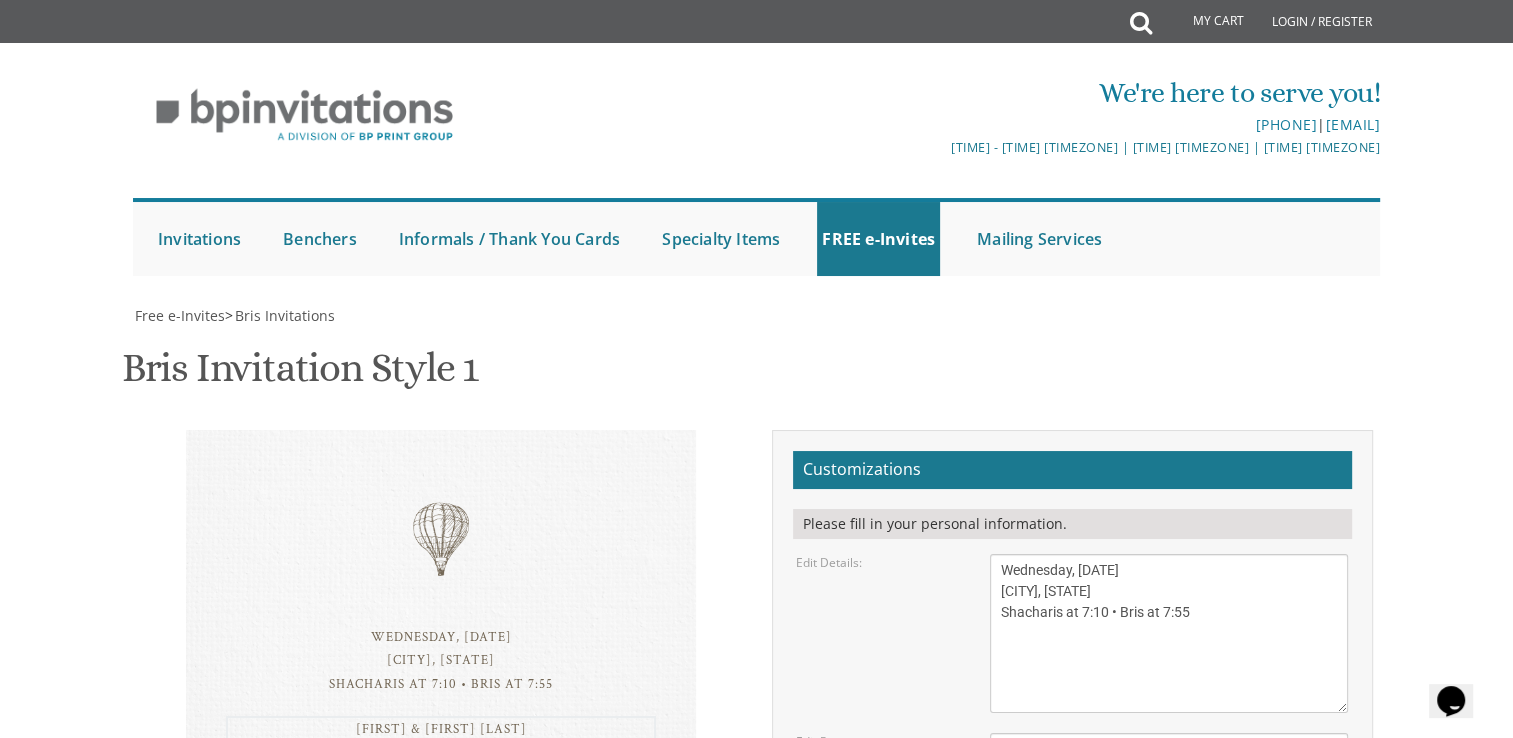 drag, startPoint x: 1003, startPoint y: 648, endPoint x: 1212, endPoint y: 695, distance: 214.21951 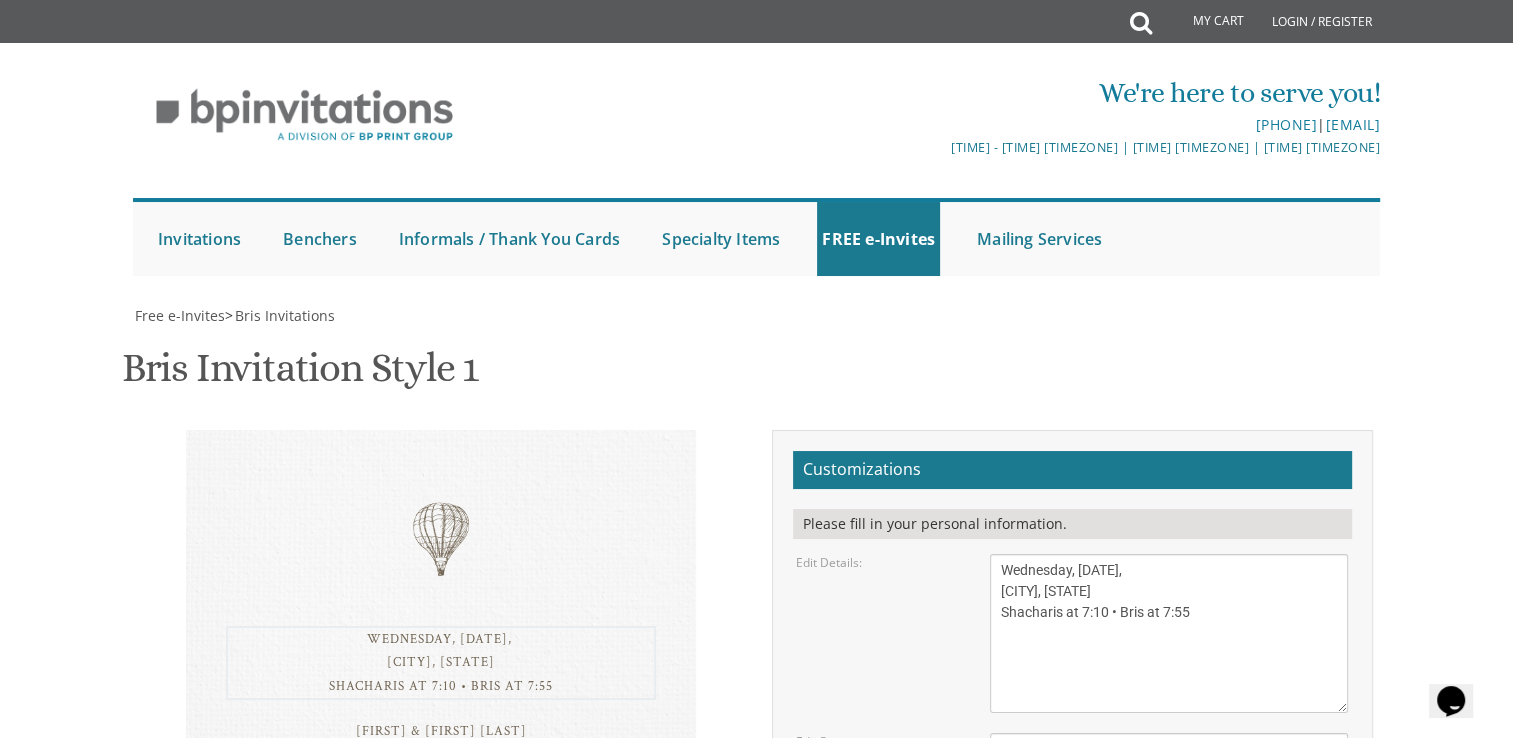 paste on "ו' תמוז" 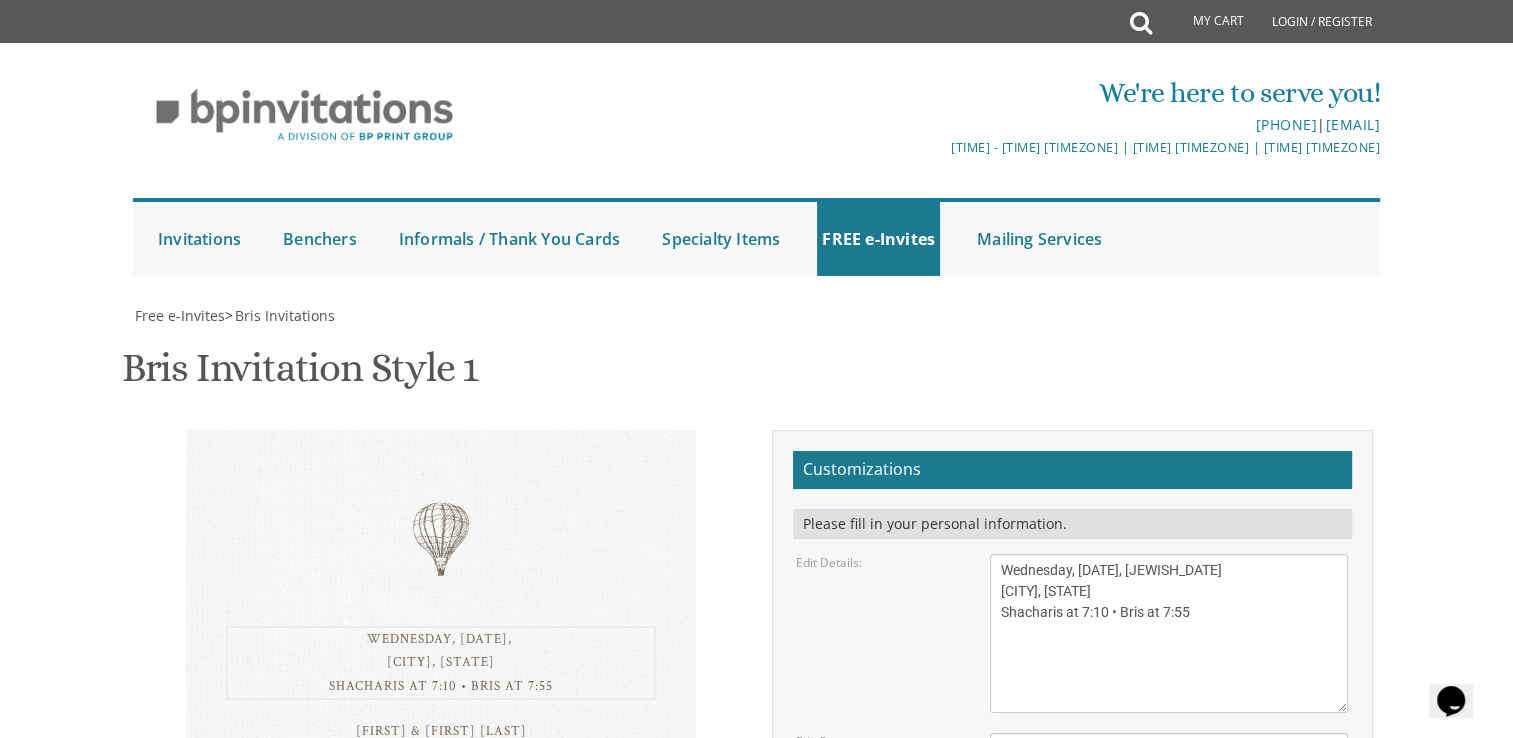 drag, startPoint x: 1116, startPoint y: 598, endPoint x: 1105, endPoint y: 599, distance: 11.045361 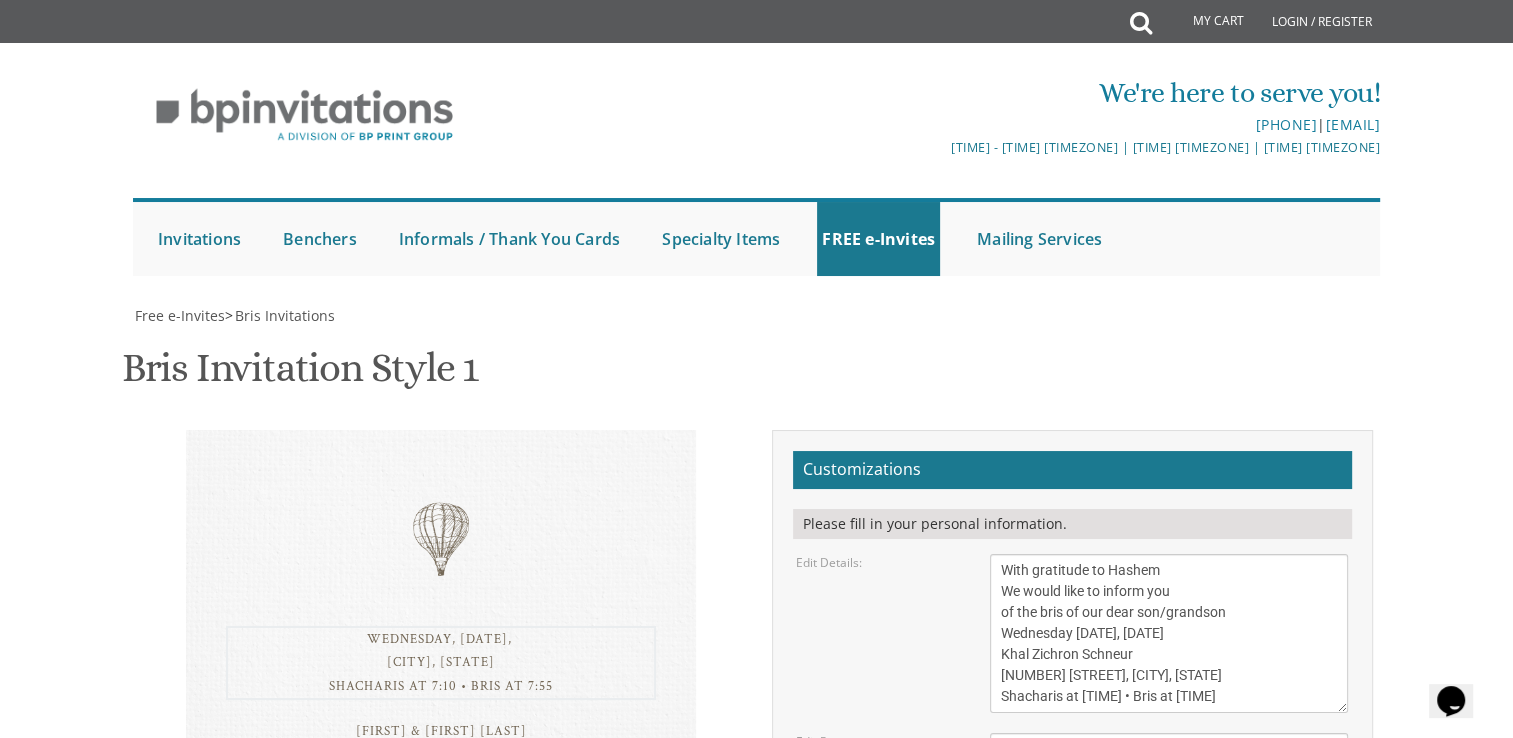 paste on "•" 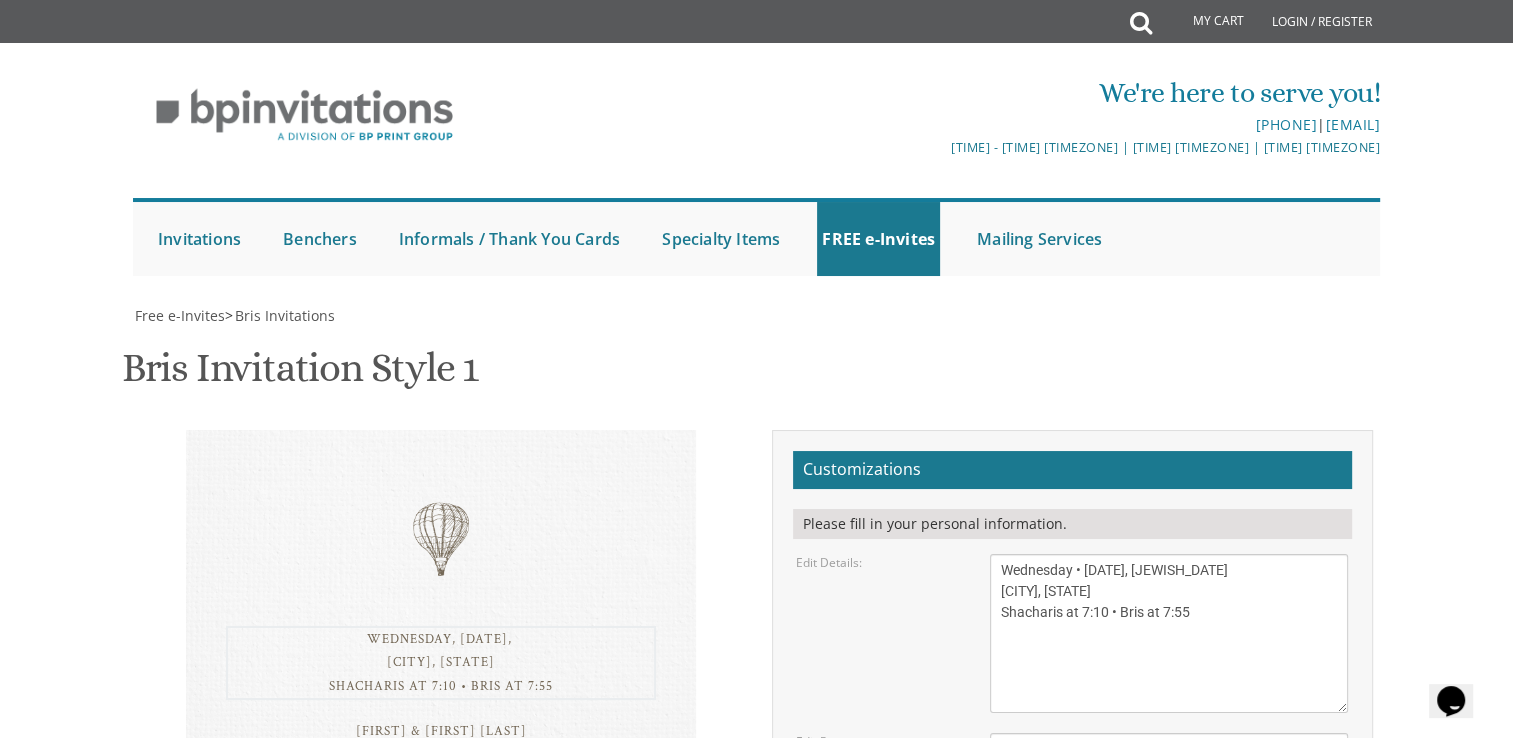 click on "Wednesday, [DATE]
[CITY], [STATE]
Shacharis at 7:00 • Bris at 7:45" at bounding box center (1169, 633) 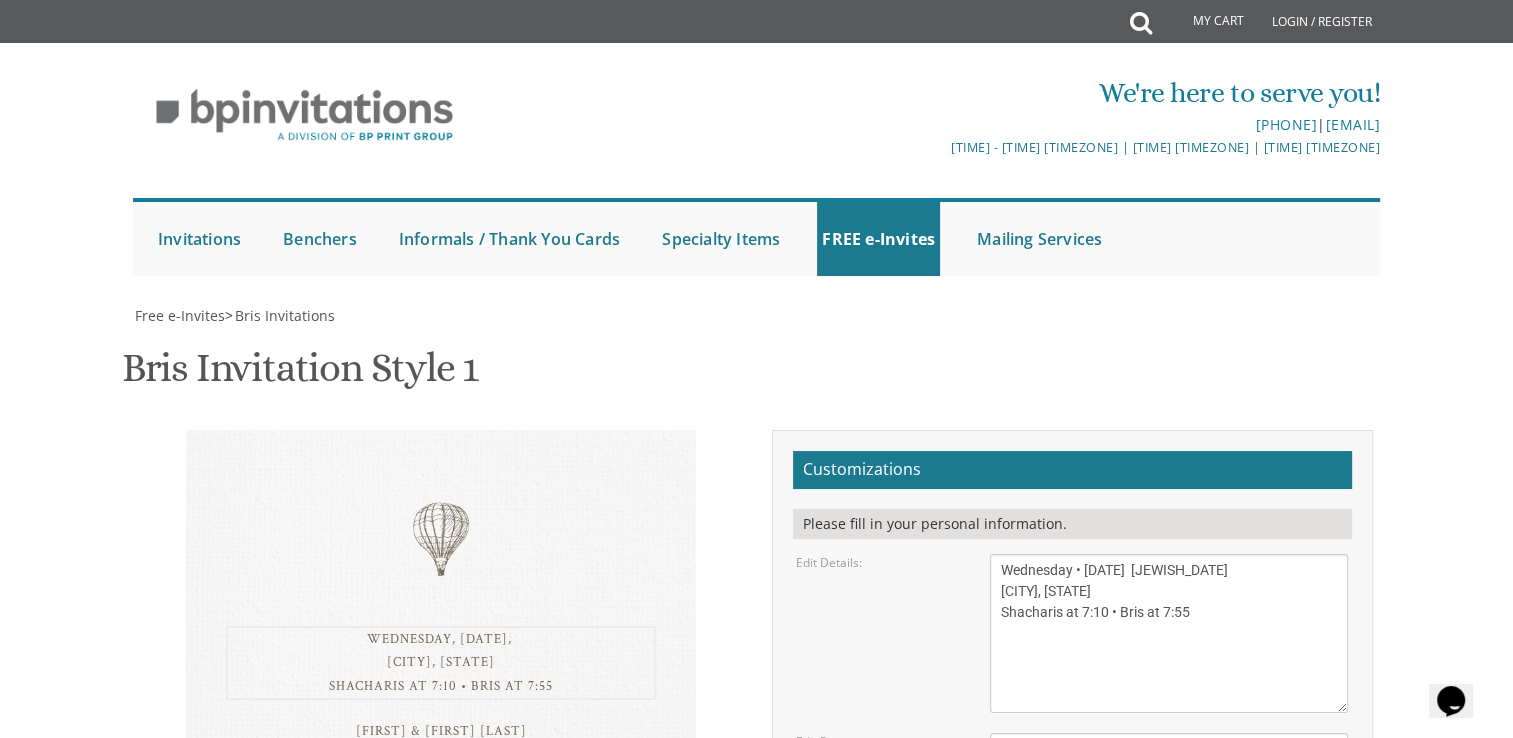 paste on "•" 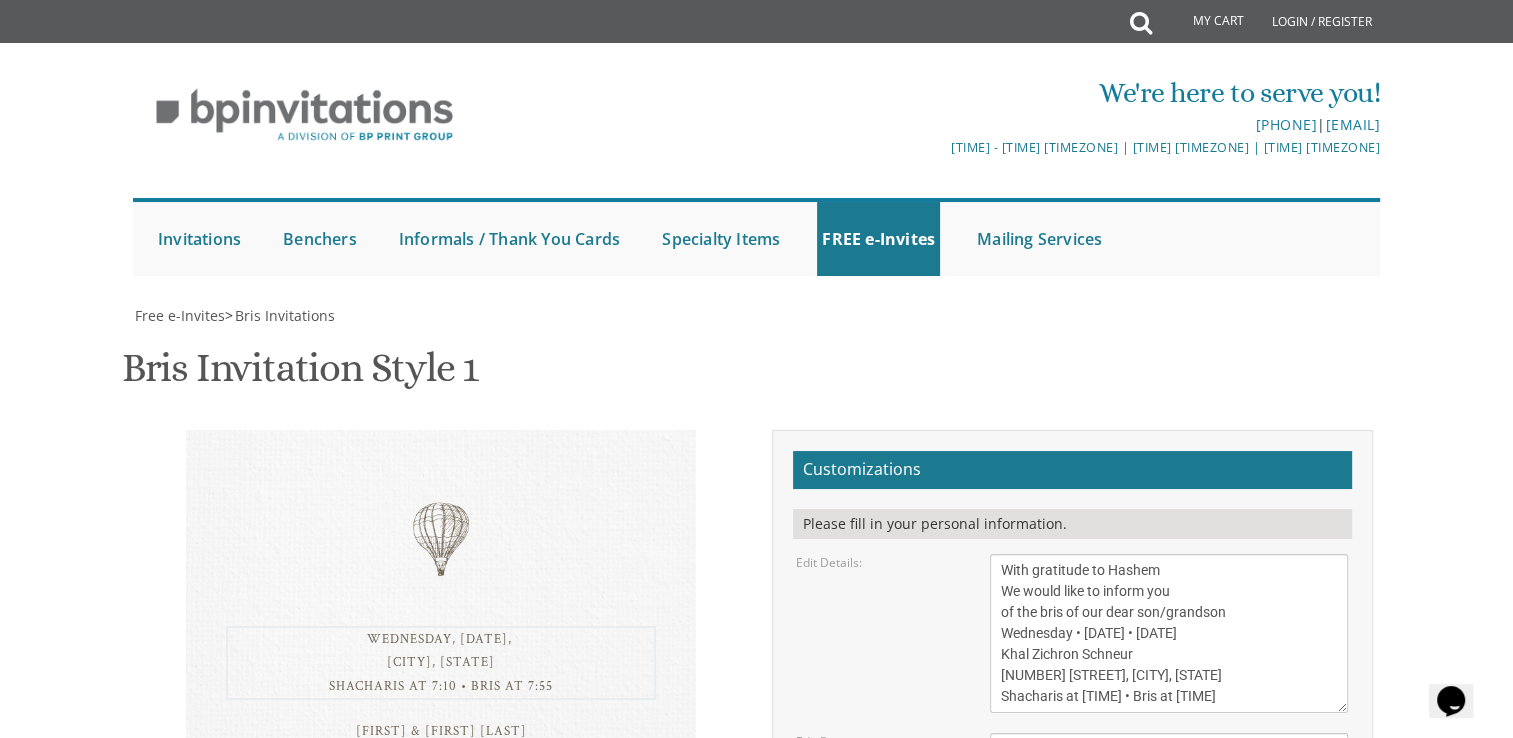type on "With gratitude to Hashem
We would like to inform you
of the bris of our dear son/grandson
Wednesday • [DATE] • [DATE]
Khal Zichron Schneur
[NUMBER] [STREET], [CITY], [STATE]
Shacharis at [TIME] • Bris at [TIME]" 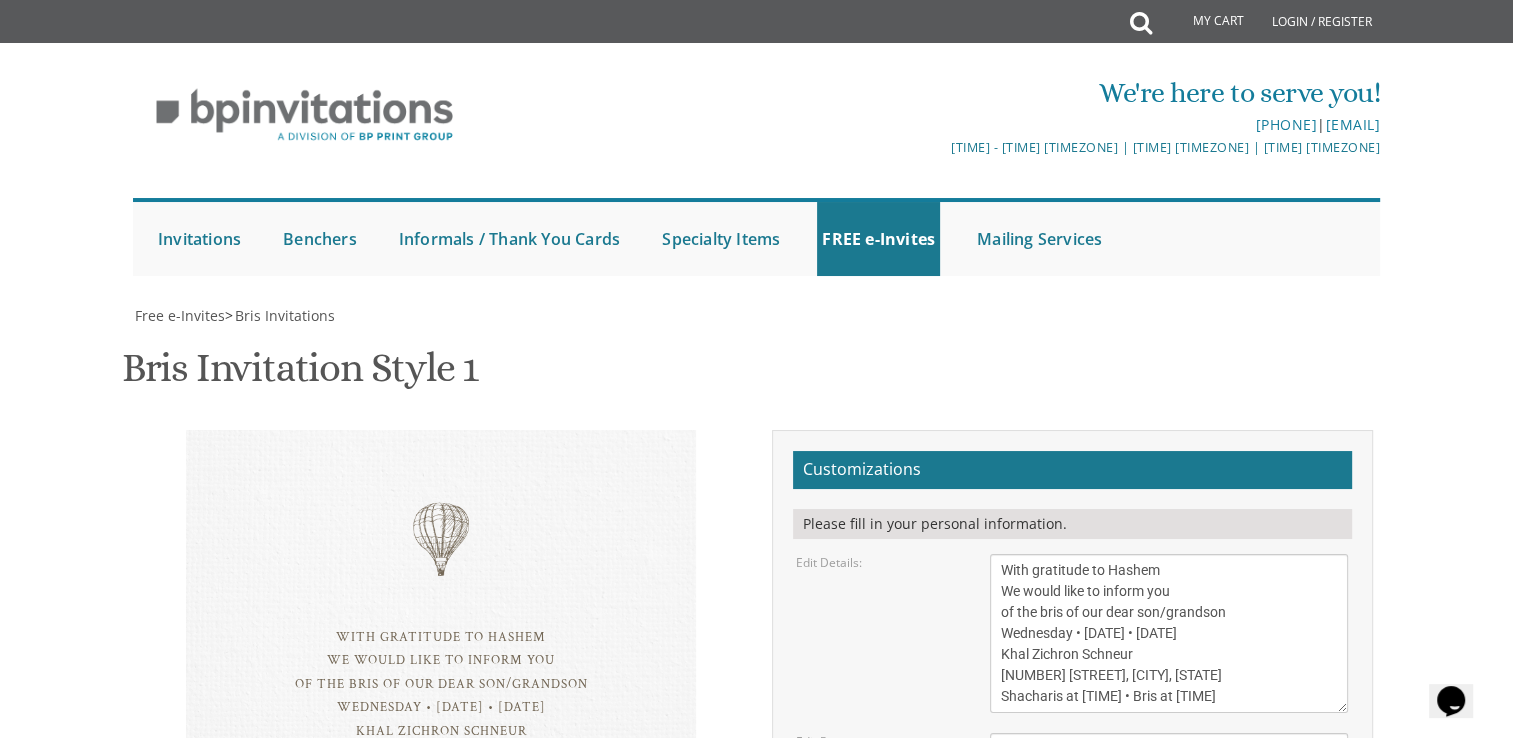 scroll, scrollTop: 200, scrollLeft: 0, axis: vertical 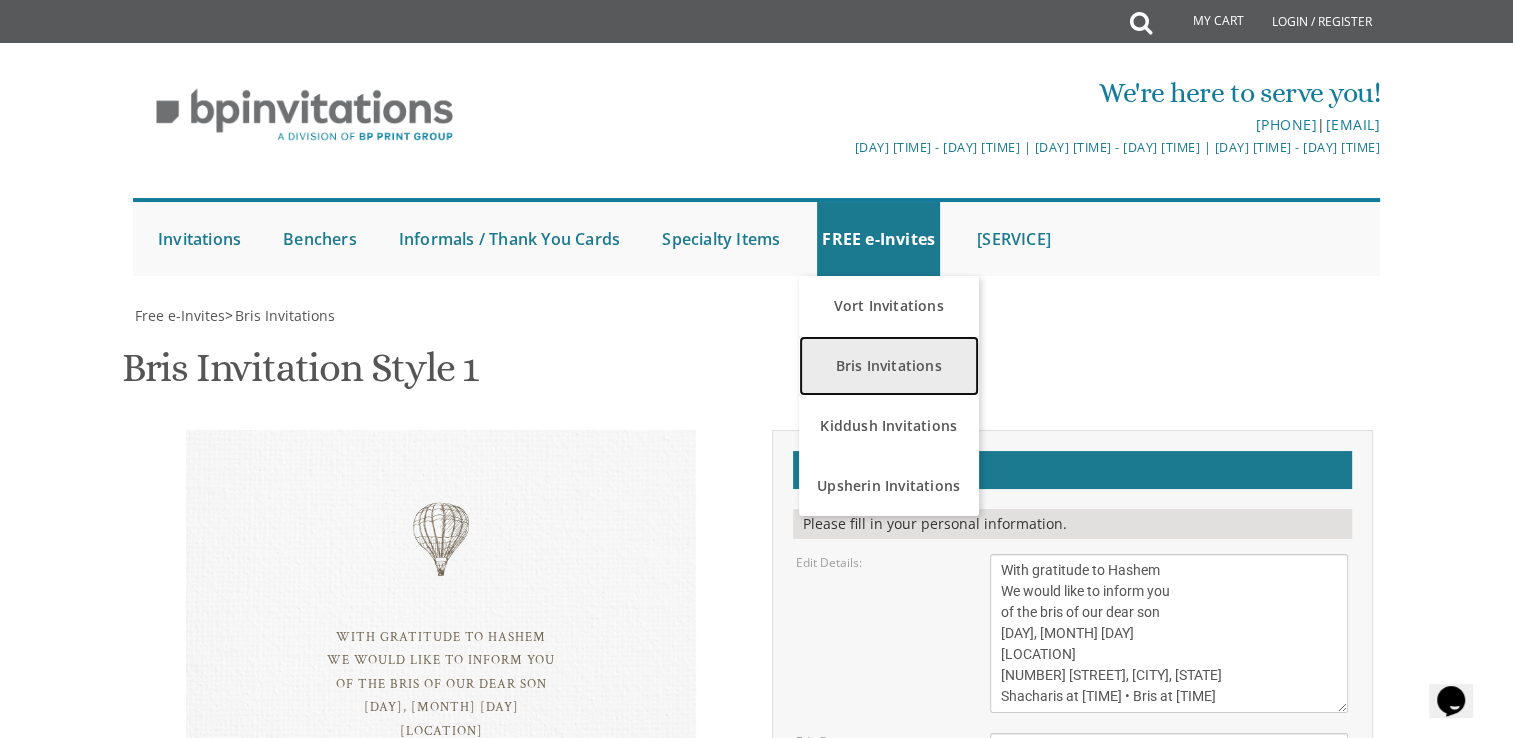 click on "Bris Invitations" at bounding box center [889, 366] 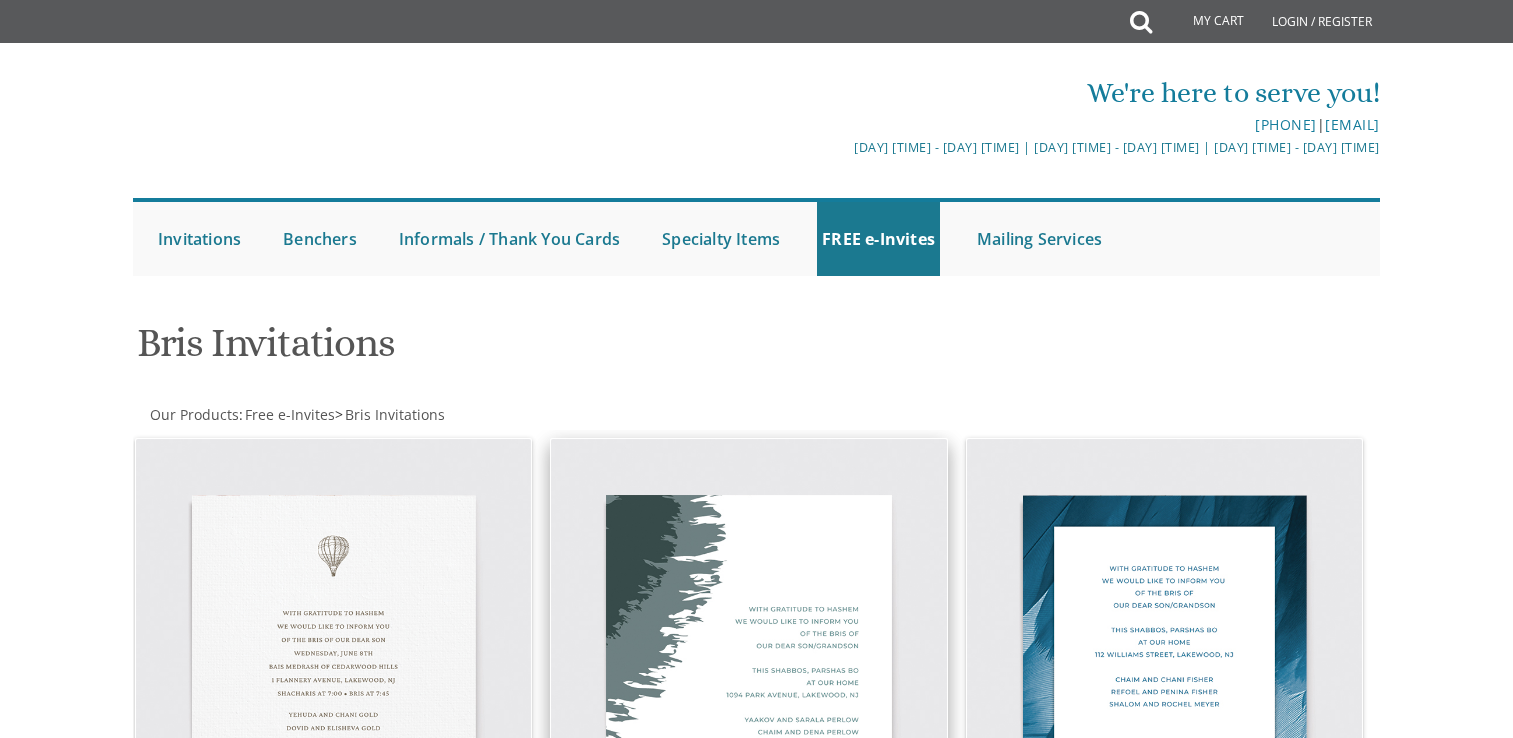 scroll, scrollTop: 0, scrollLeft: 0, axis: both 